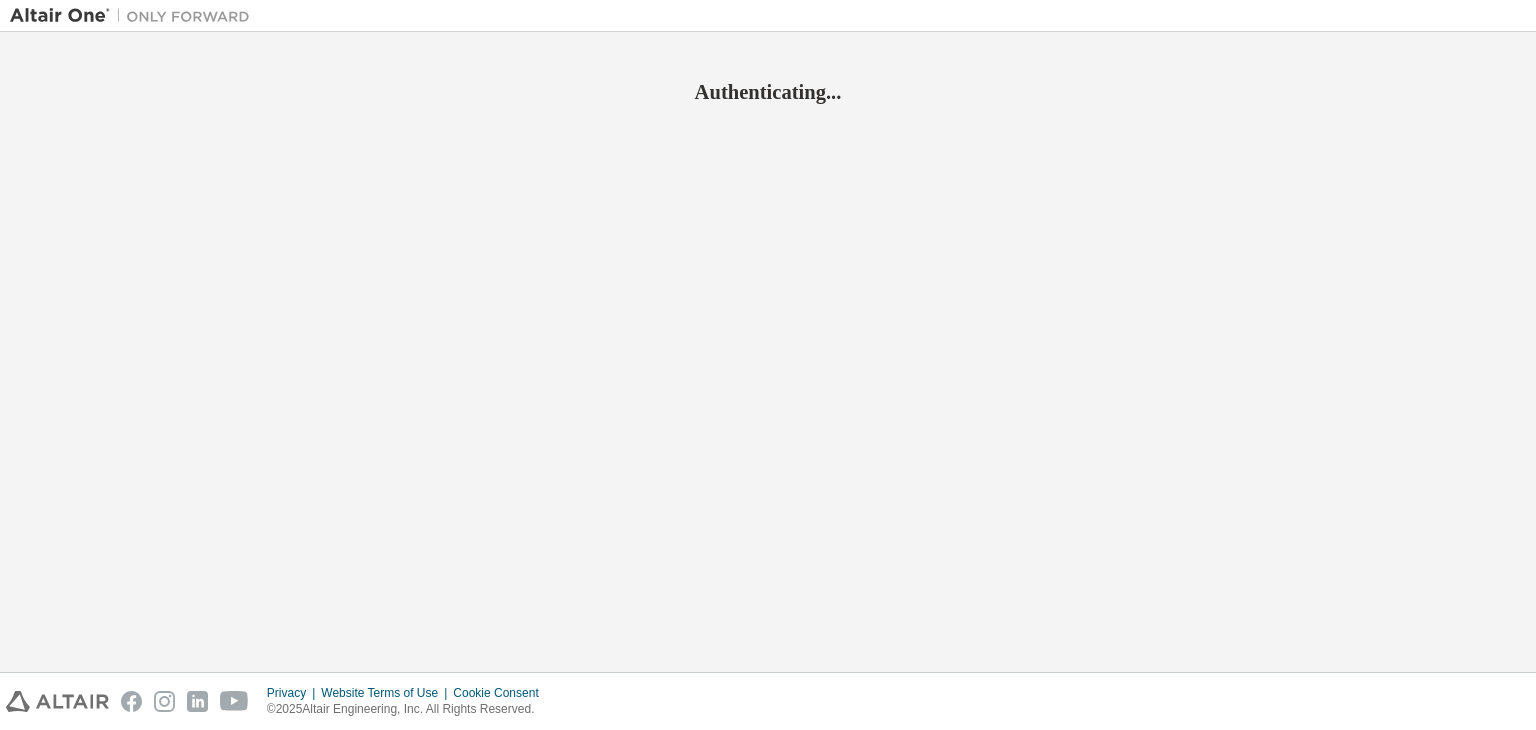 scroll, scrollTop: 0, scrollLeft: 0, axis: both 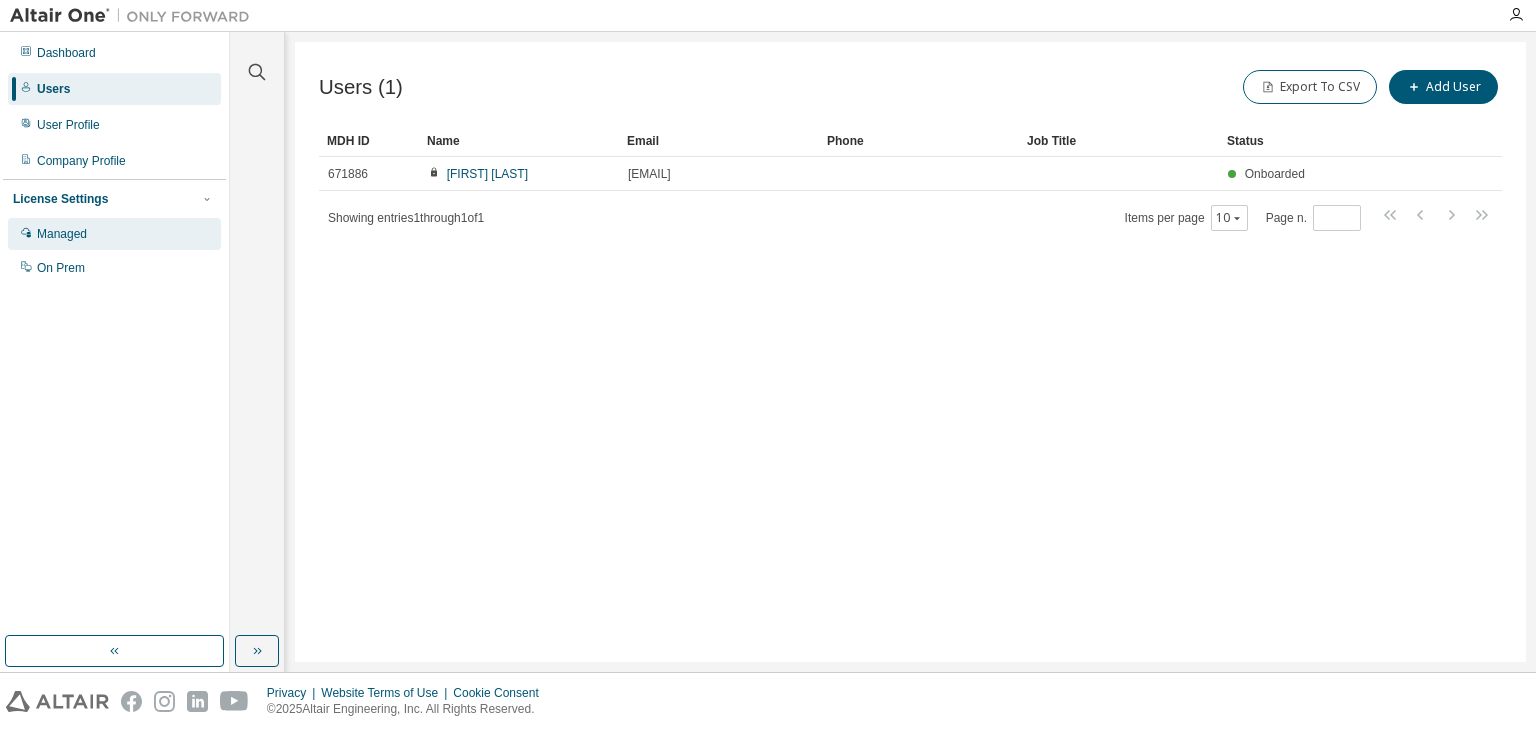 click on "Managed" at bounding box center [62, 234] 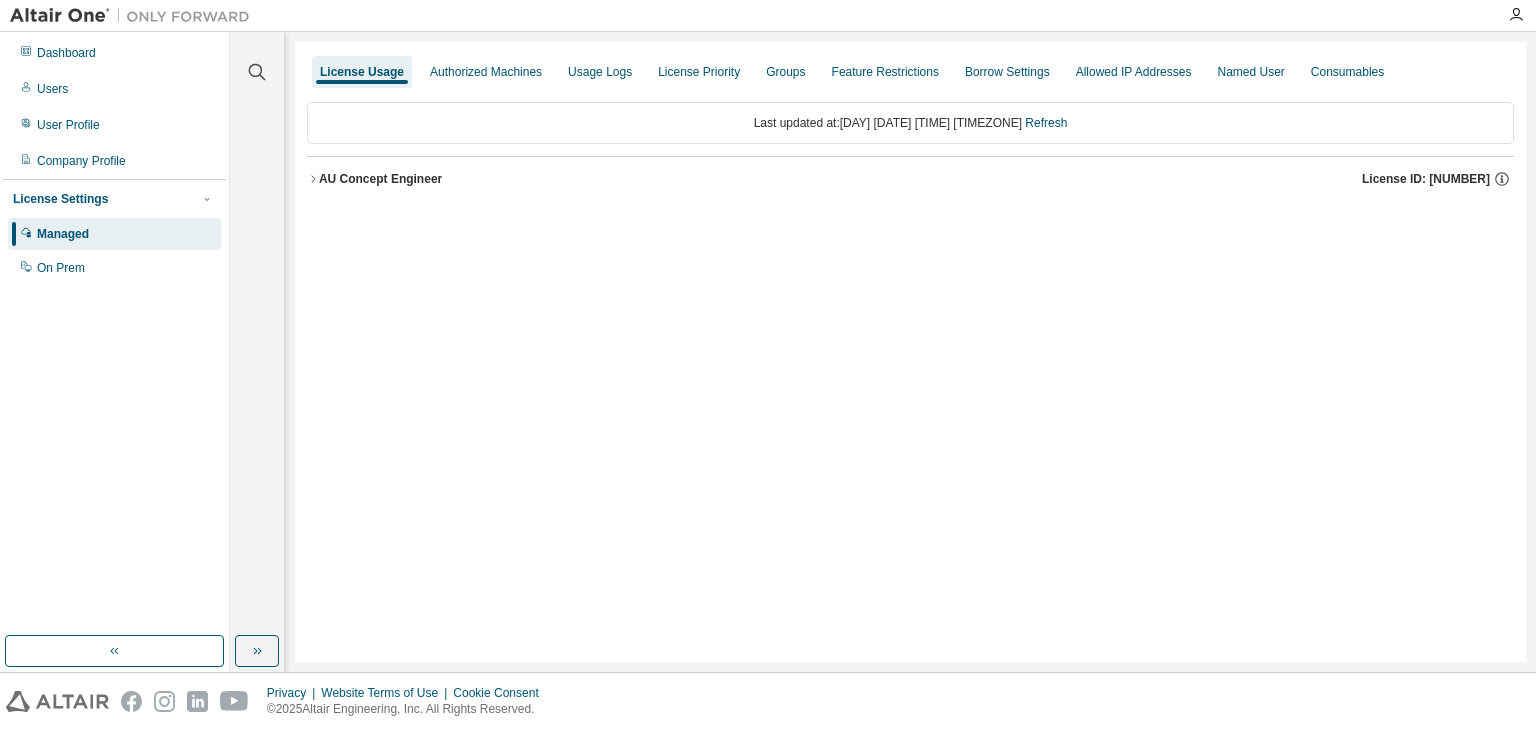 click on "AU Concept Engineer License ID: [NUMBER]" at bounding box center (910, 179) 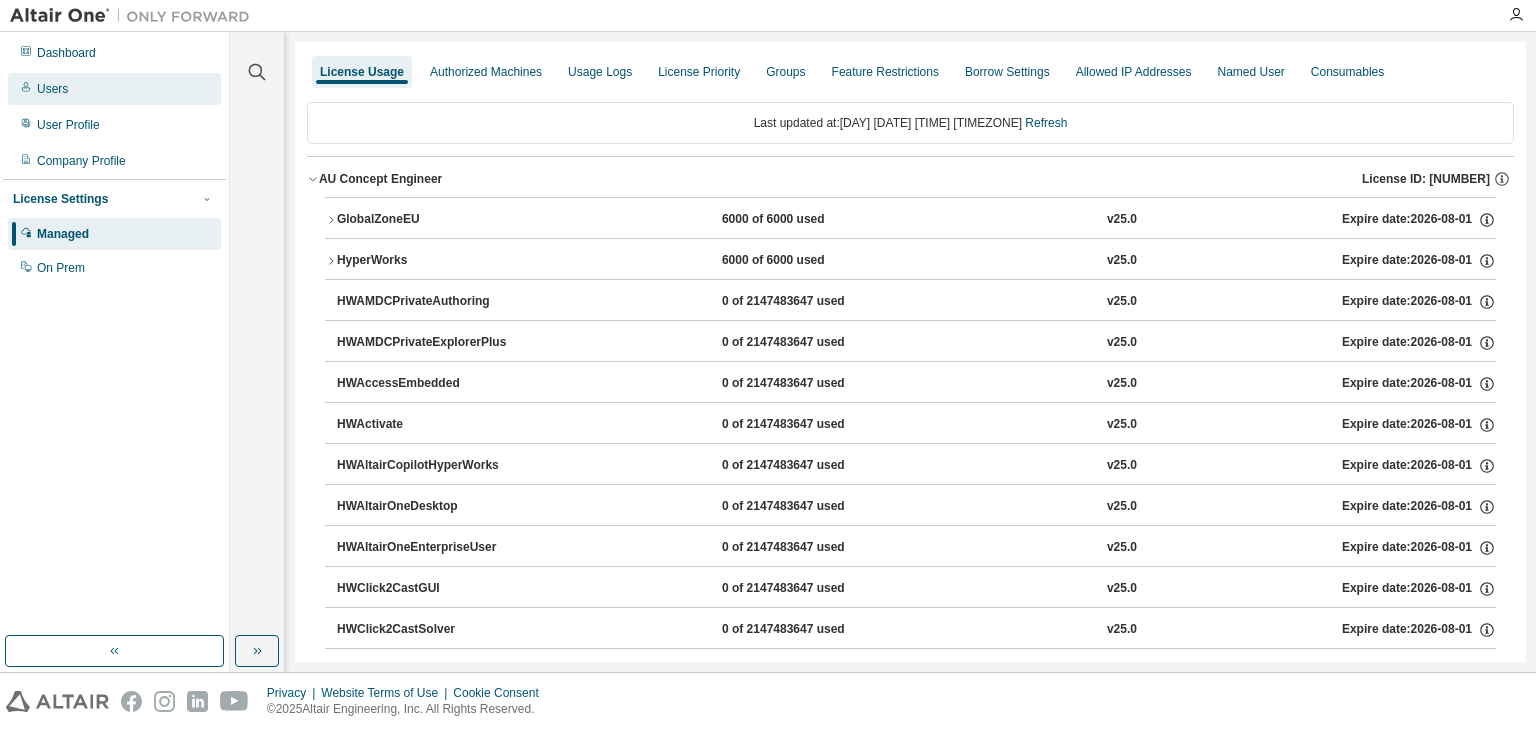 click on "Users" at bounding box center (114, 89) 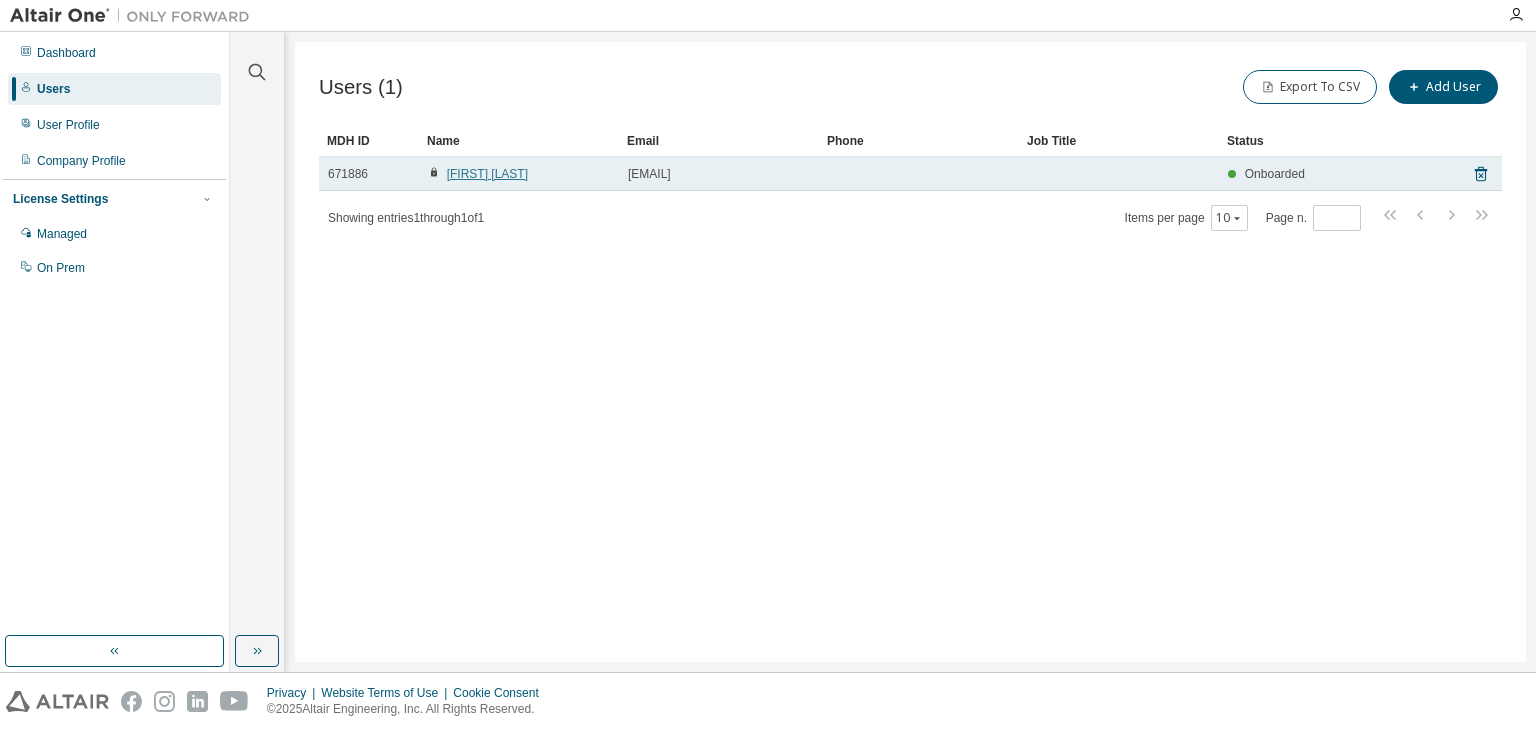 click on "[FIRST] [LAST]" at bounding box center (487, 174) 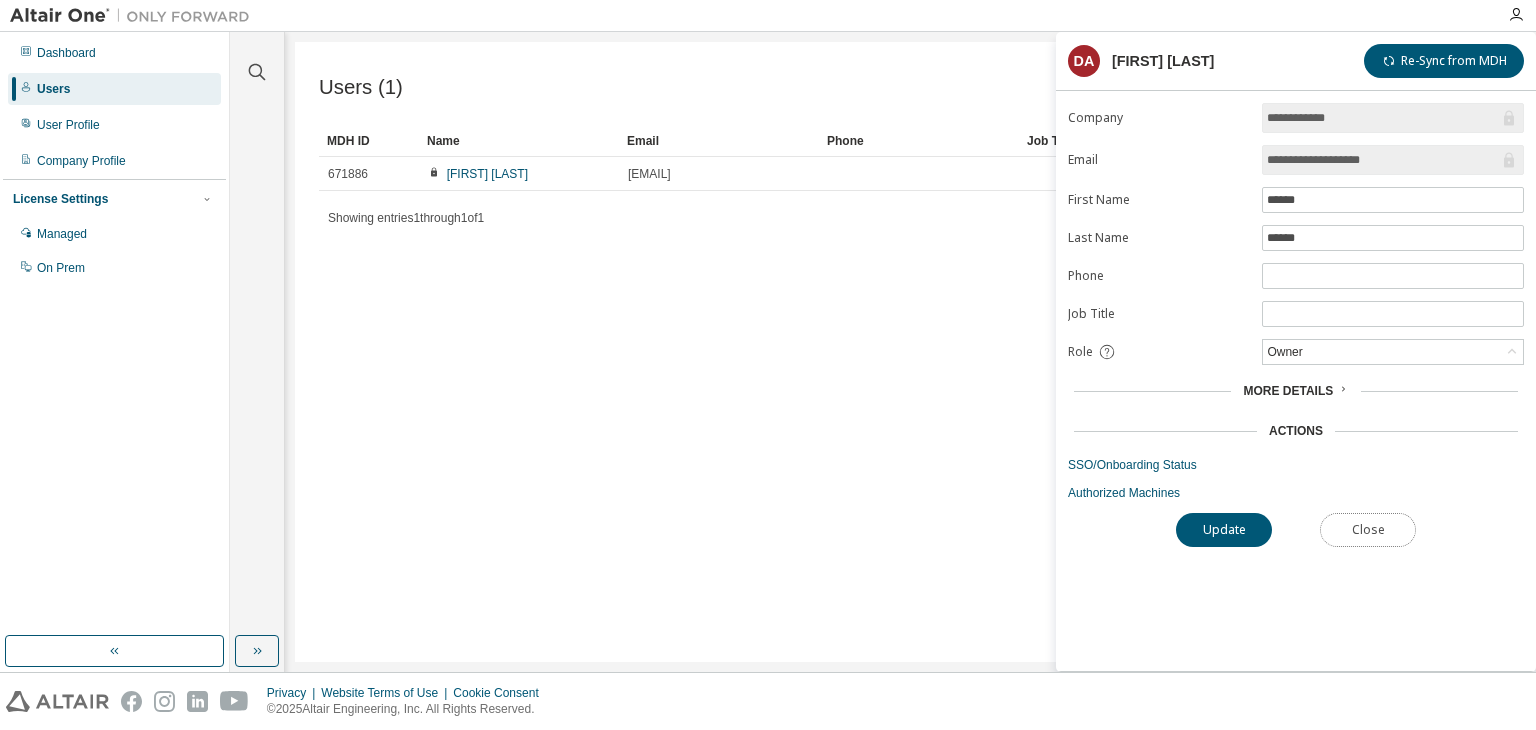 click on "Close" at bounding box center (1368, 530) 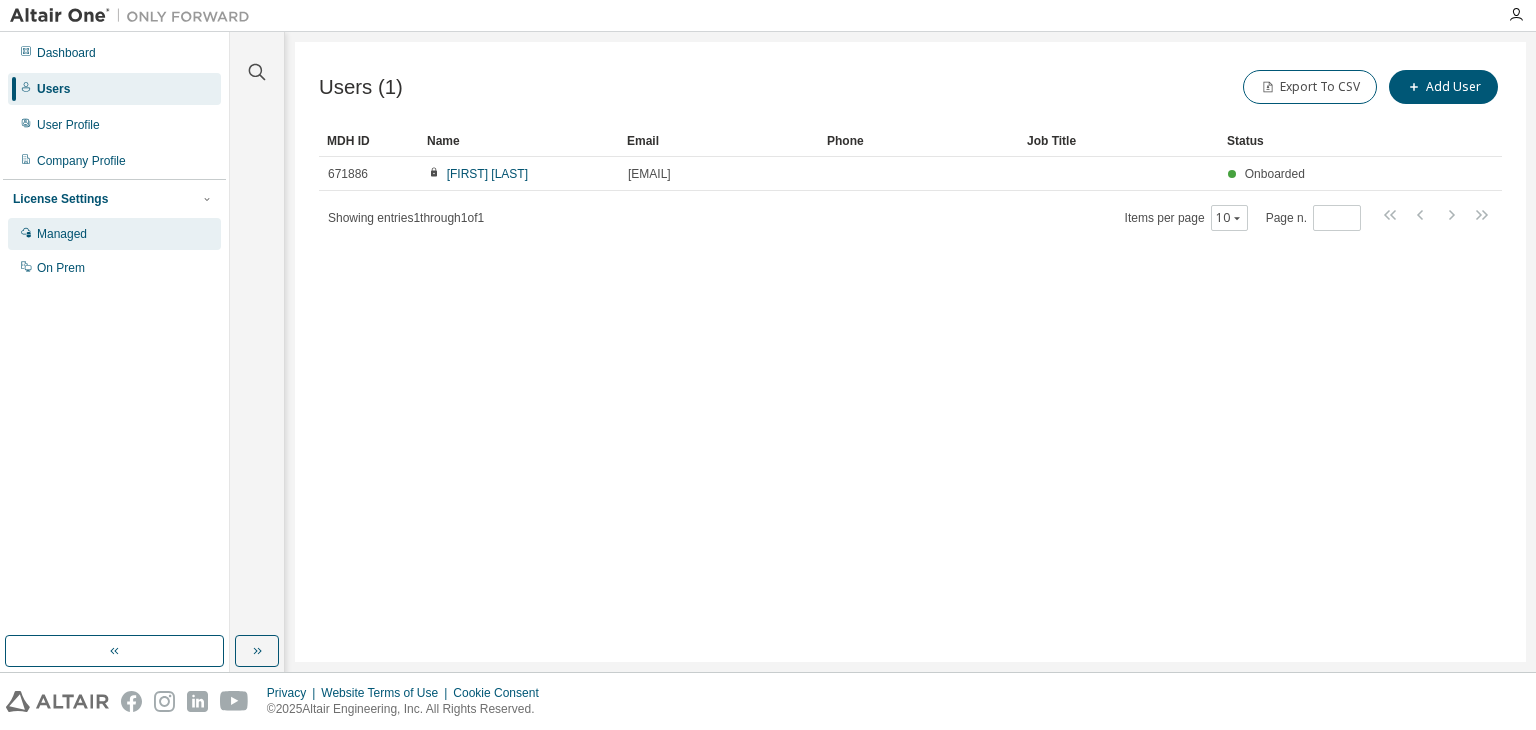 click on "Managed" at bounding box center [62, 234] 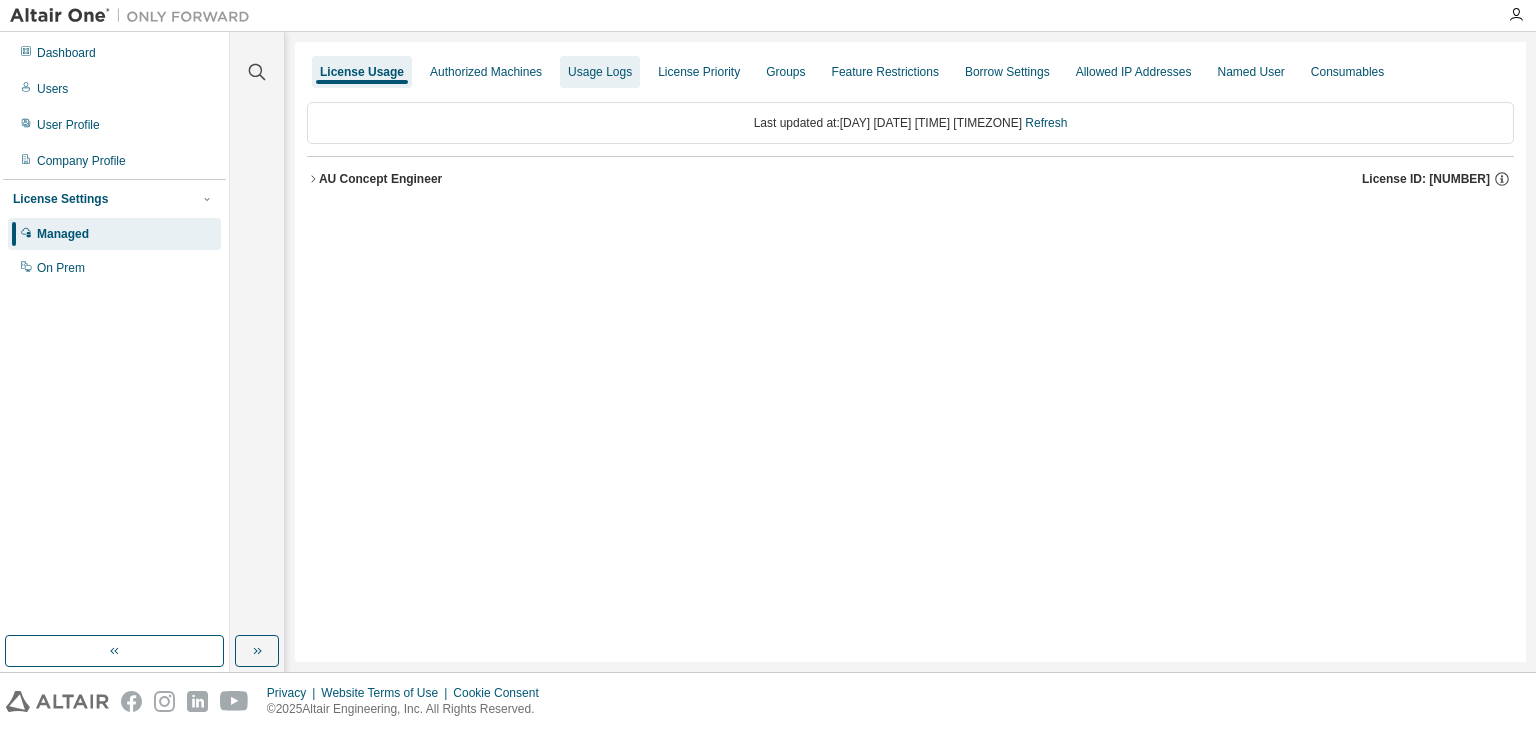 click on "Usage Logs" at bounding box center [600, 72] 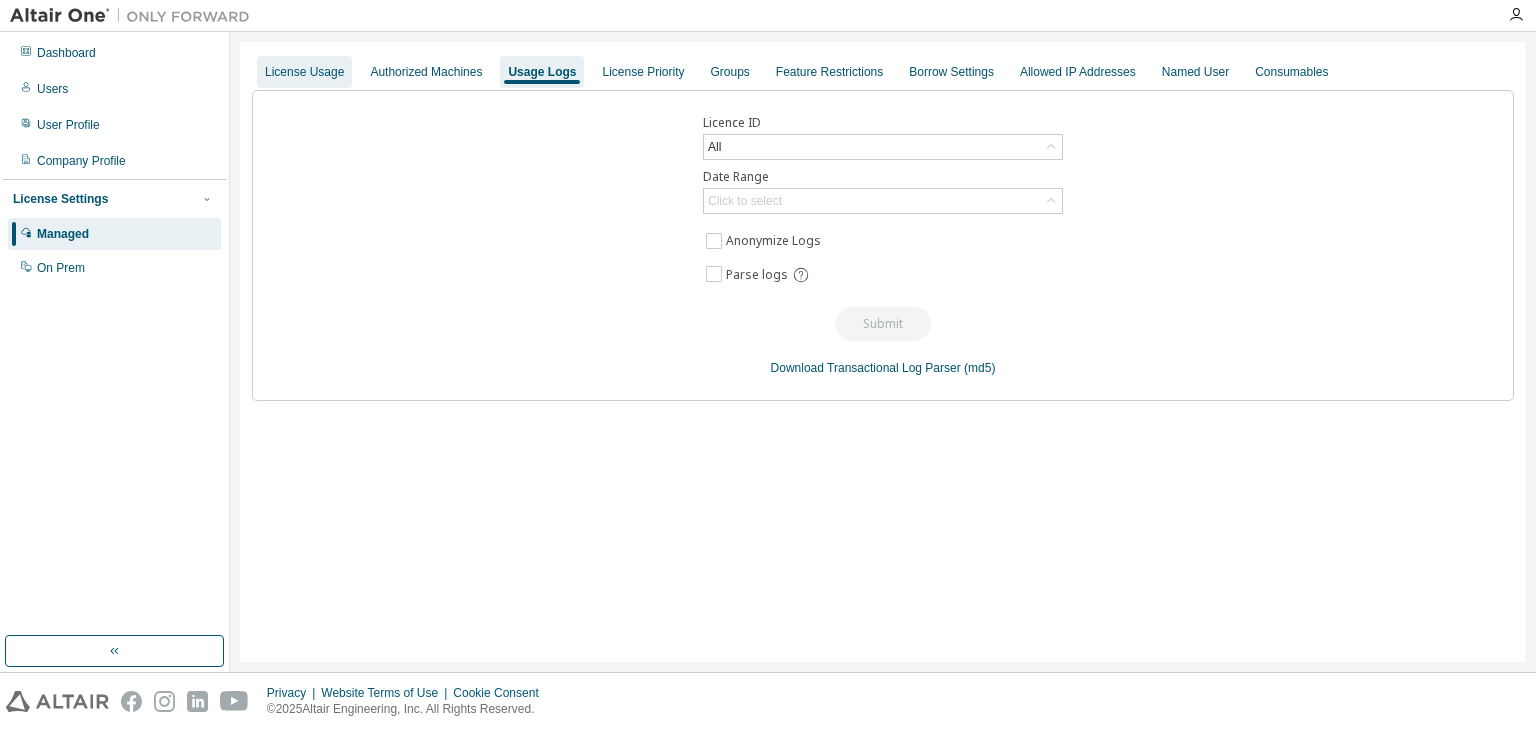 click on "License Usage" at bounding box center (304, 72) 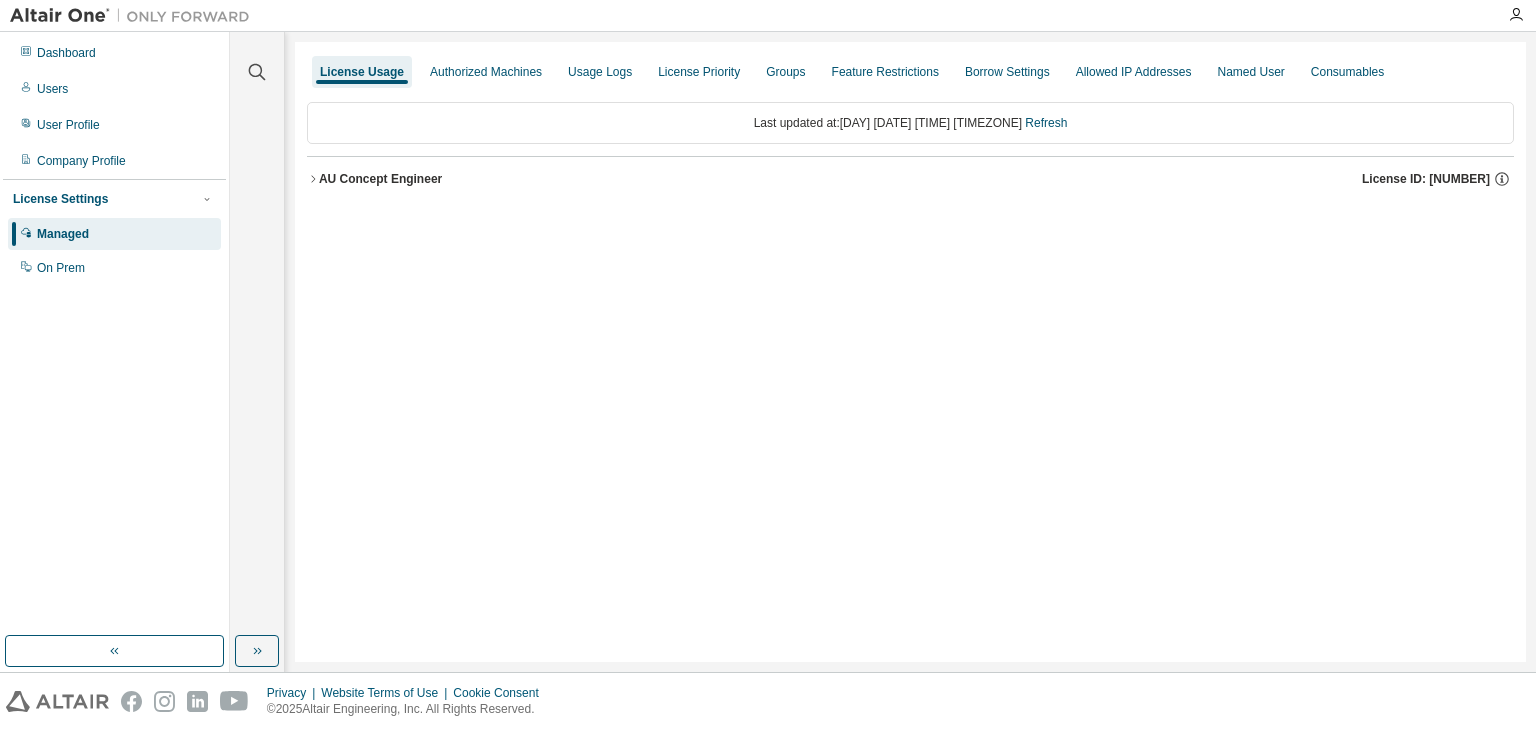 click 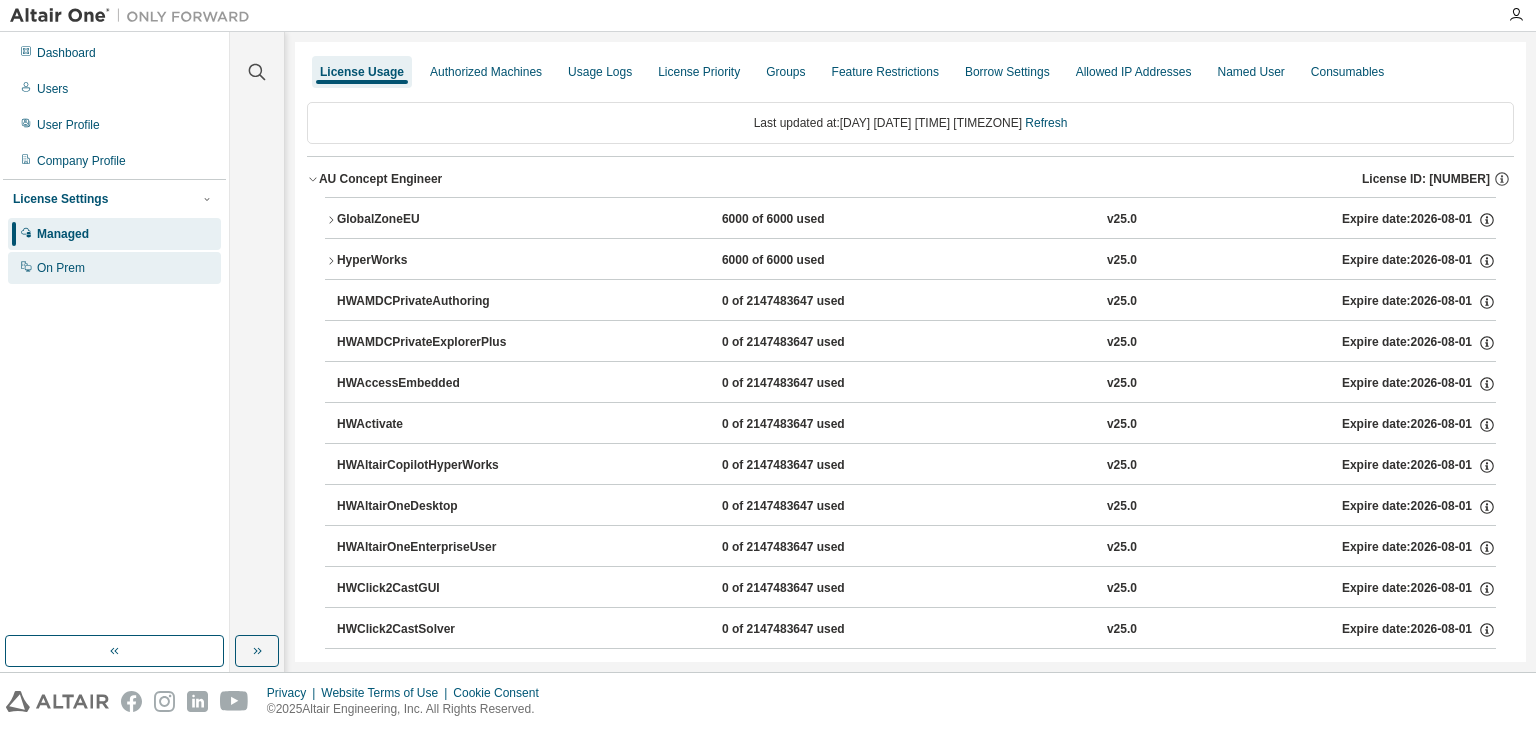 click on "On Prem" at bounding box center (61, 268) 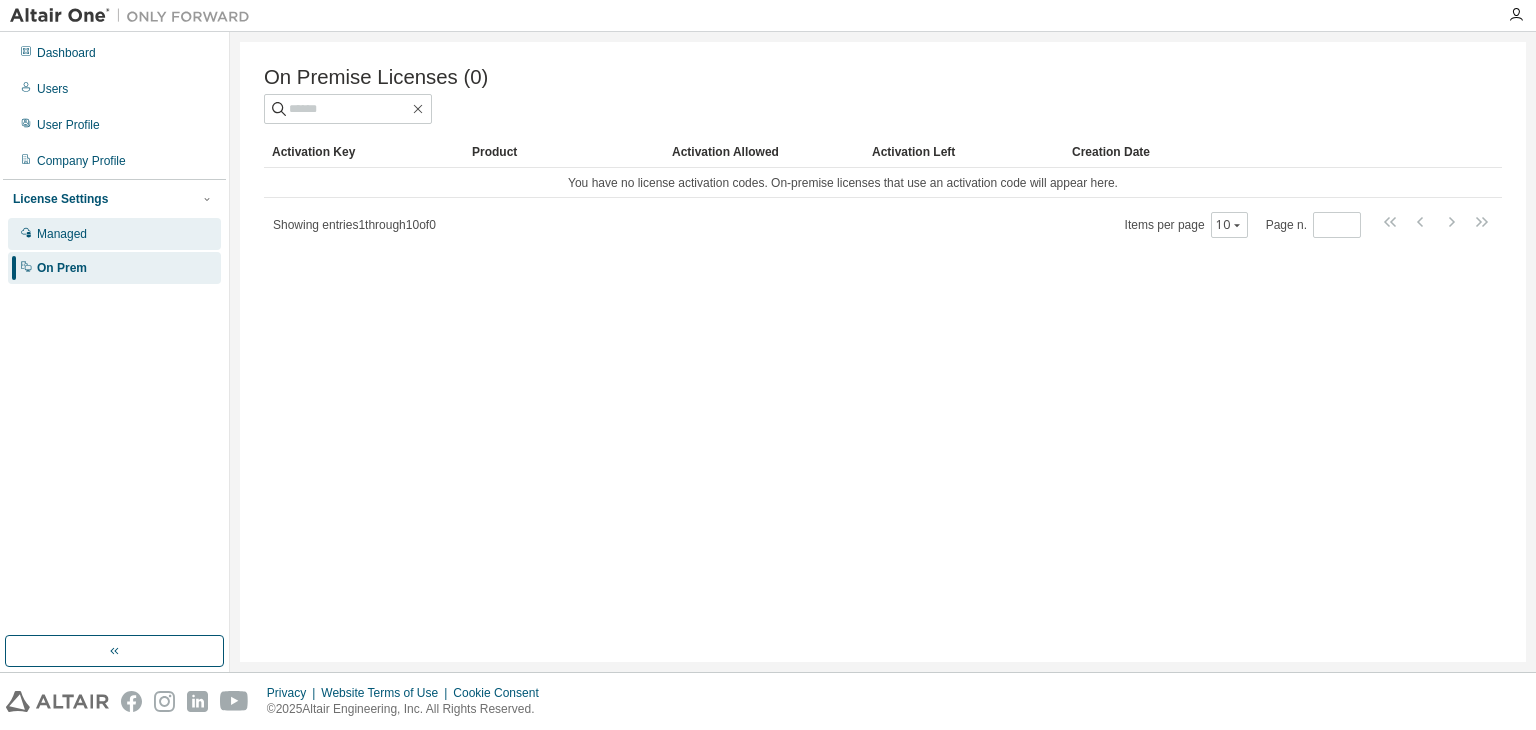 click on "Managed" at bounding box center (62, 234) 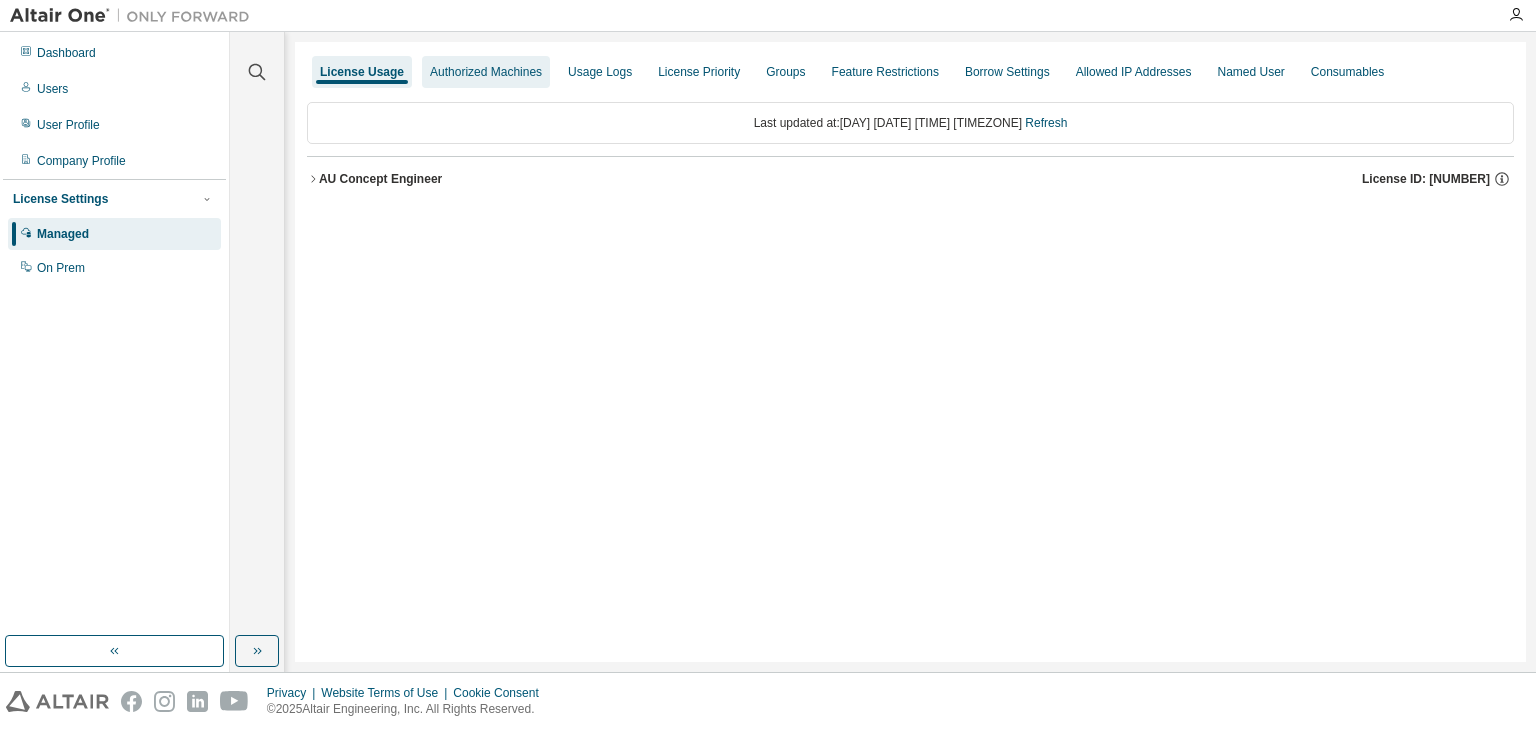 click on "Authorized Machines" at bounding box center (486, 72) 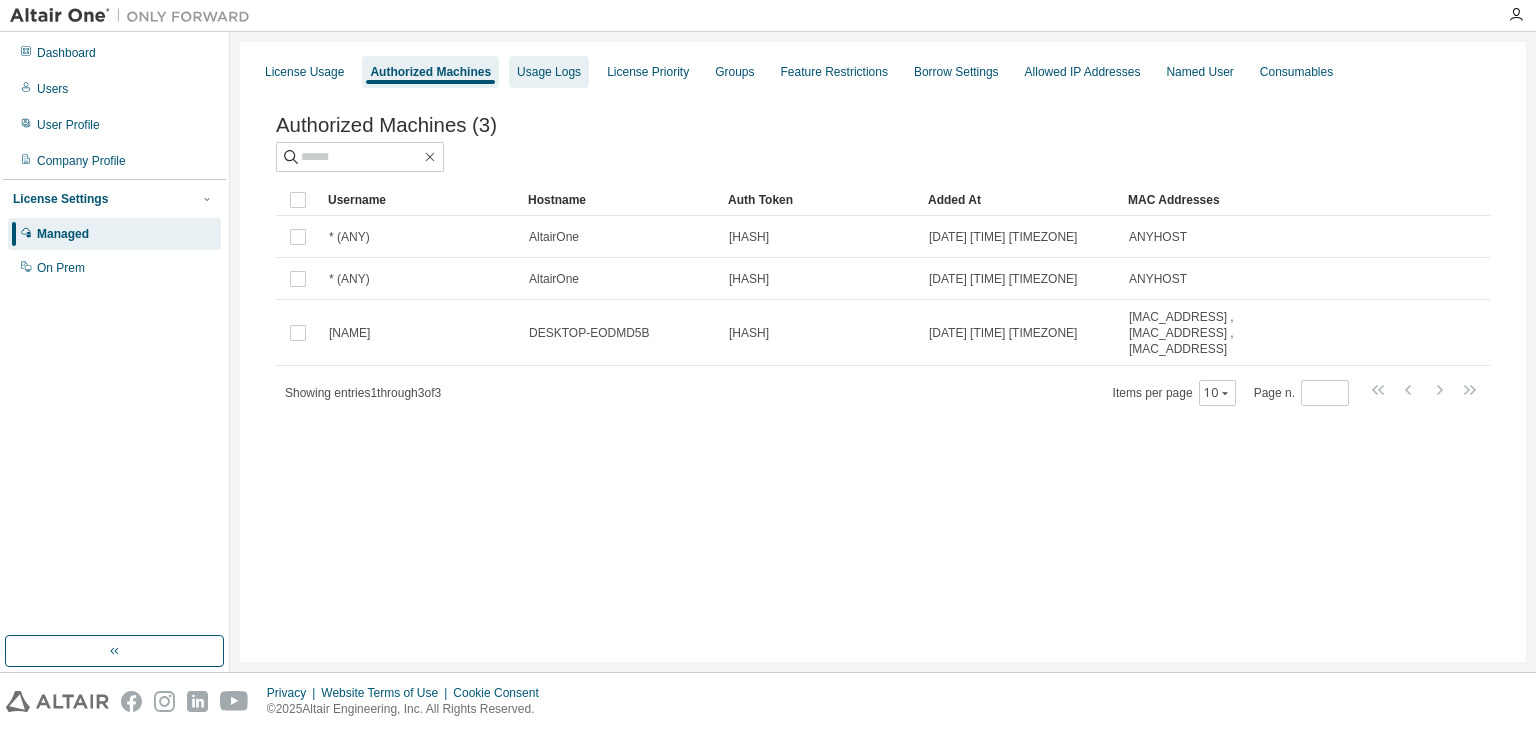 click on "Usage Logs" at bounding box center [549, 72] 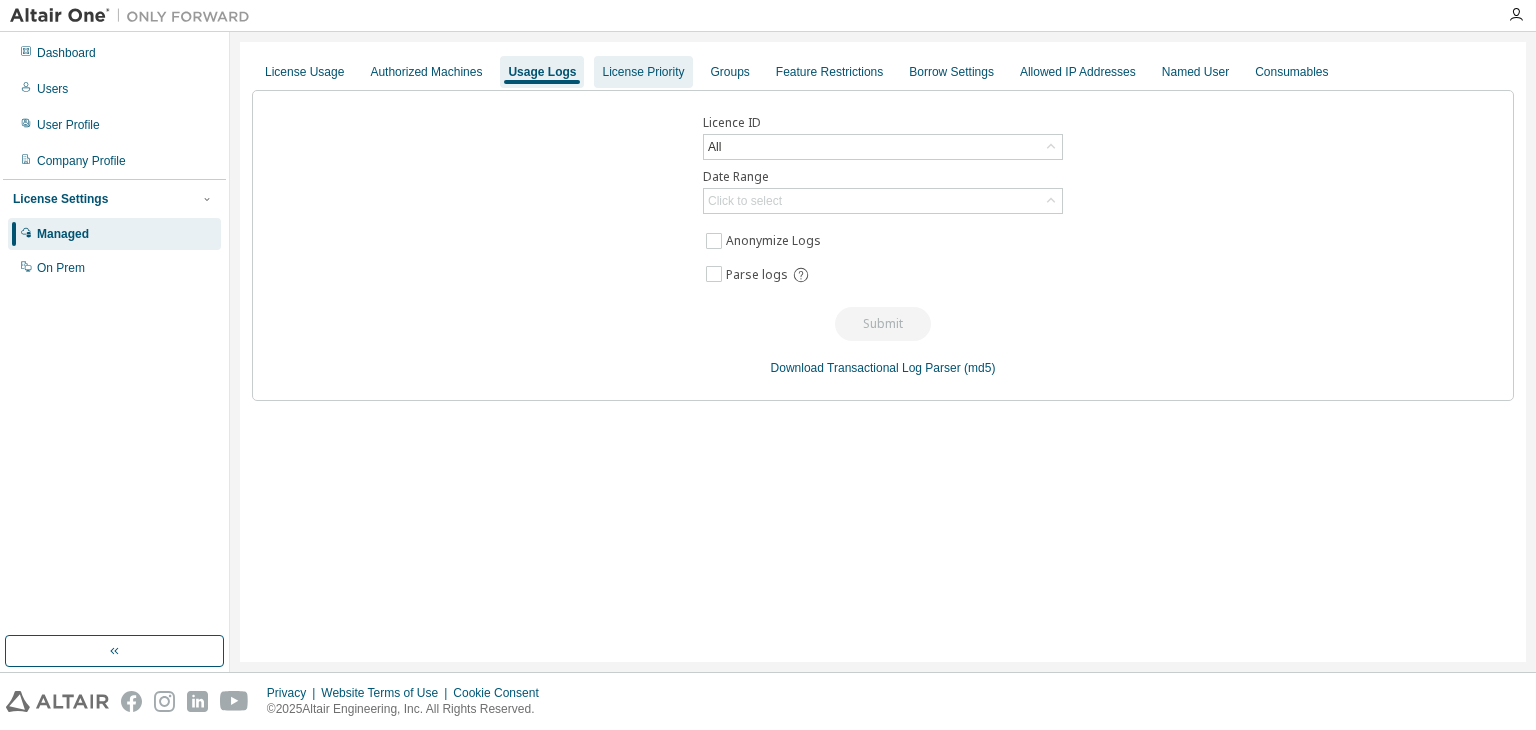 click on "License Priority" at bounding box center [643, 72] 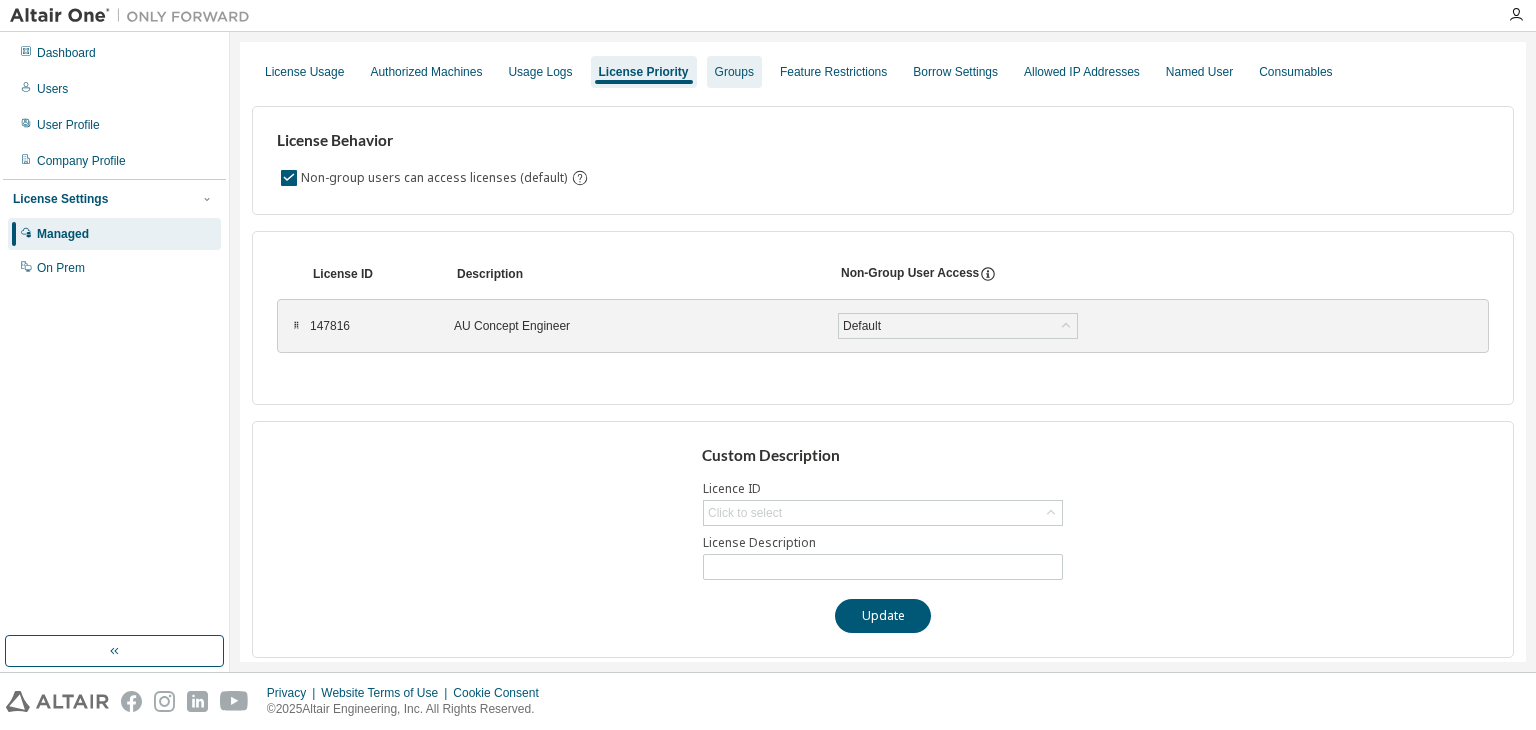 click on "Groups" at bounding box center [734, 72] 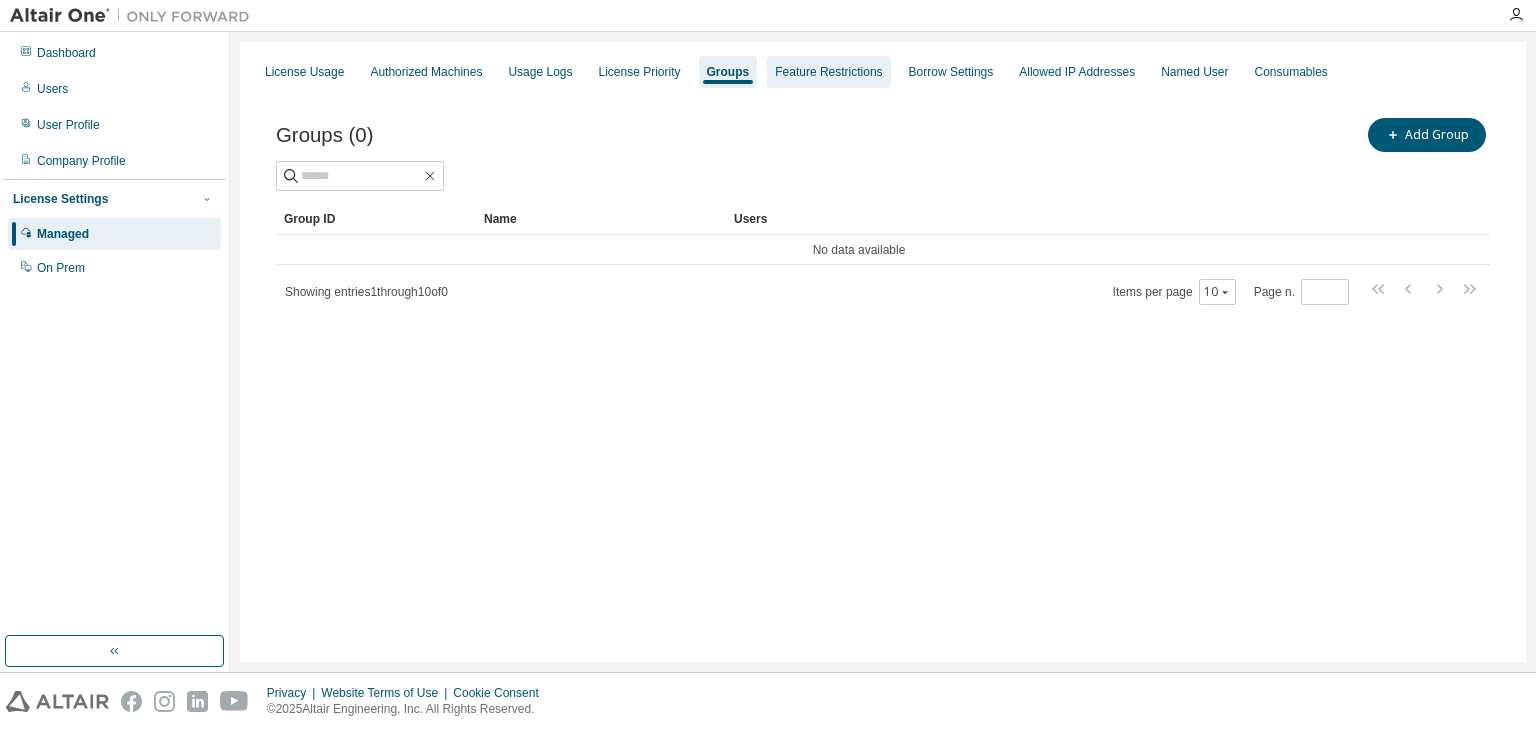 click on "Feature Restrictions" at bounding box center (828, 72) 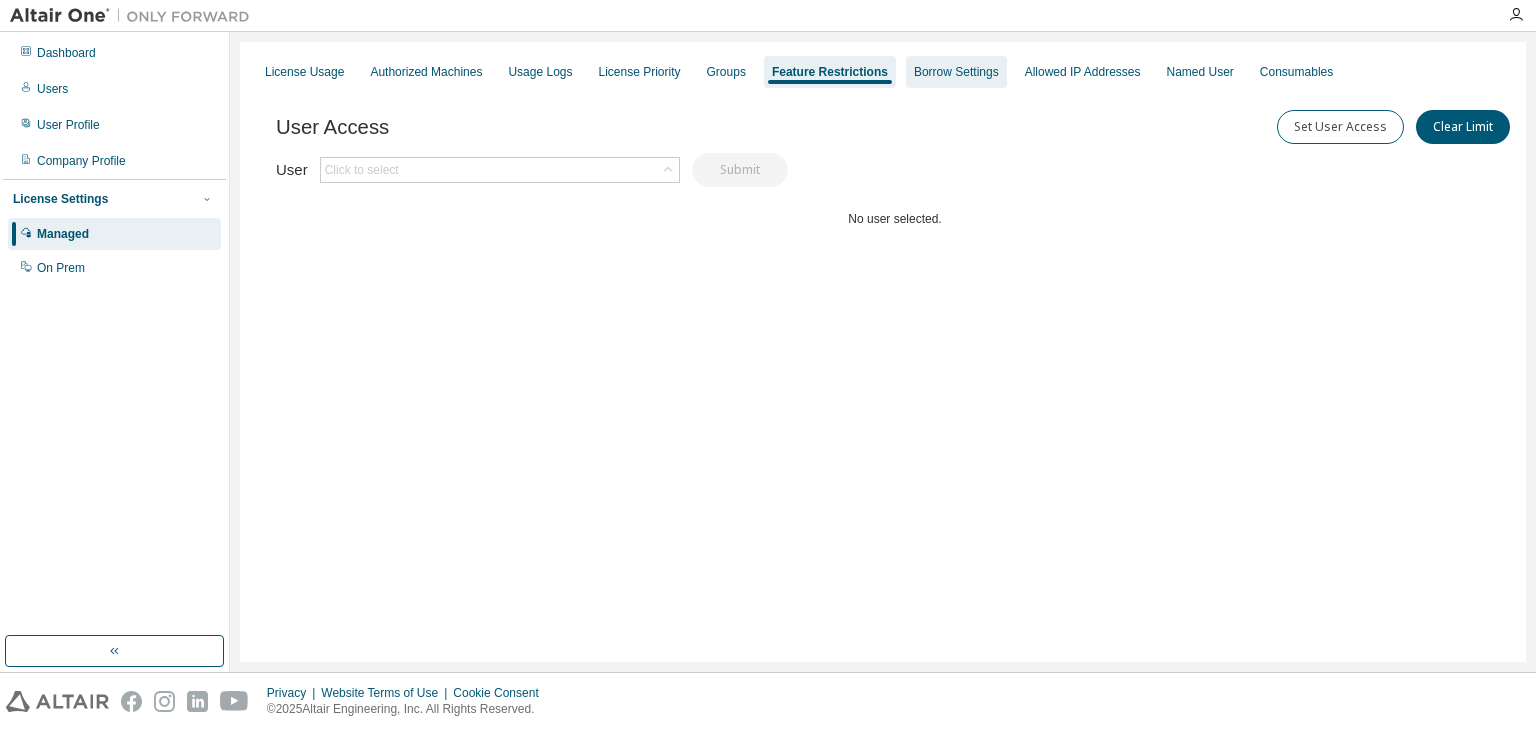 click on "Borrow Settings" at bounding box center [956, 72] 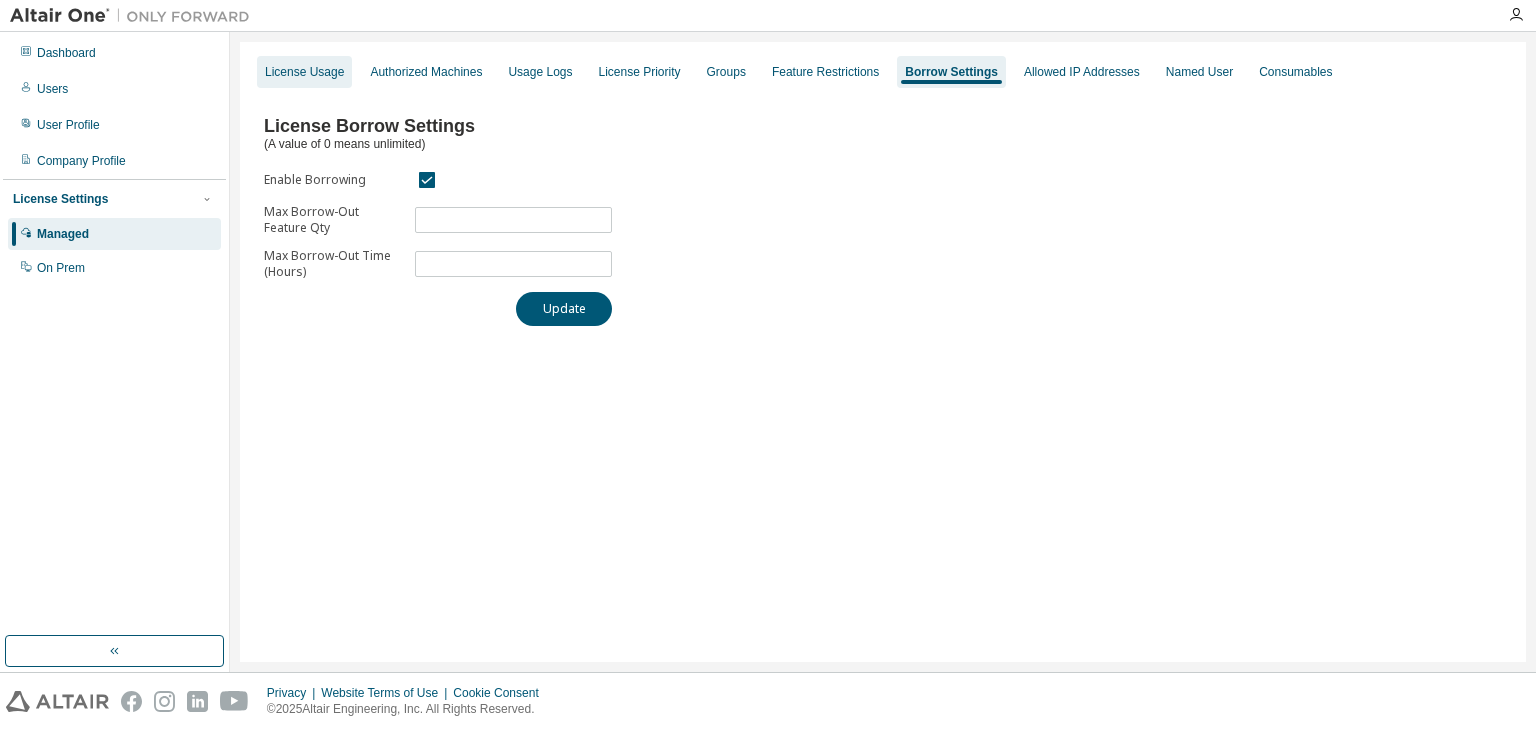 click on "License Usage" at bounding box center (304, 72) 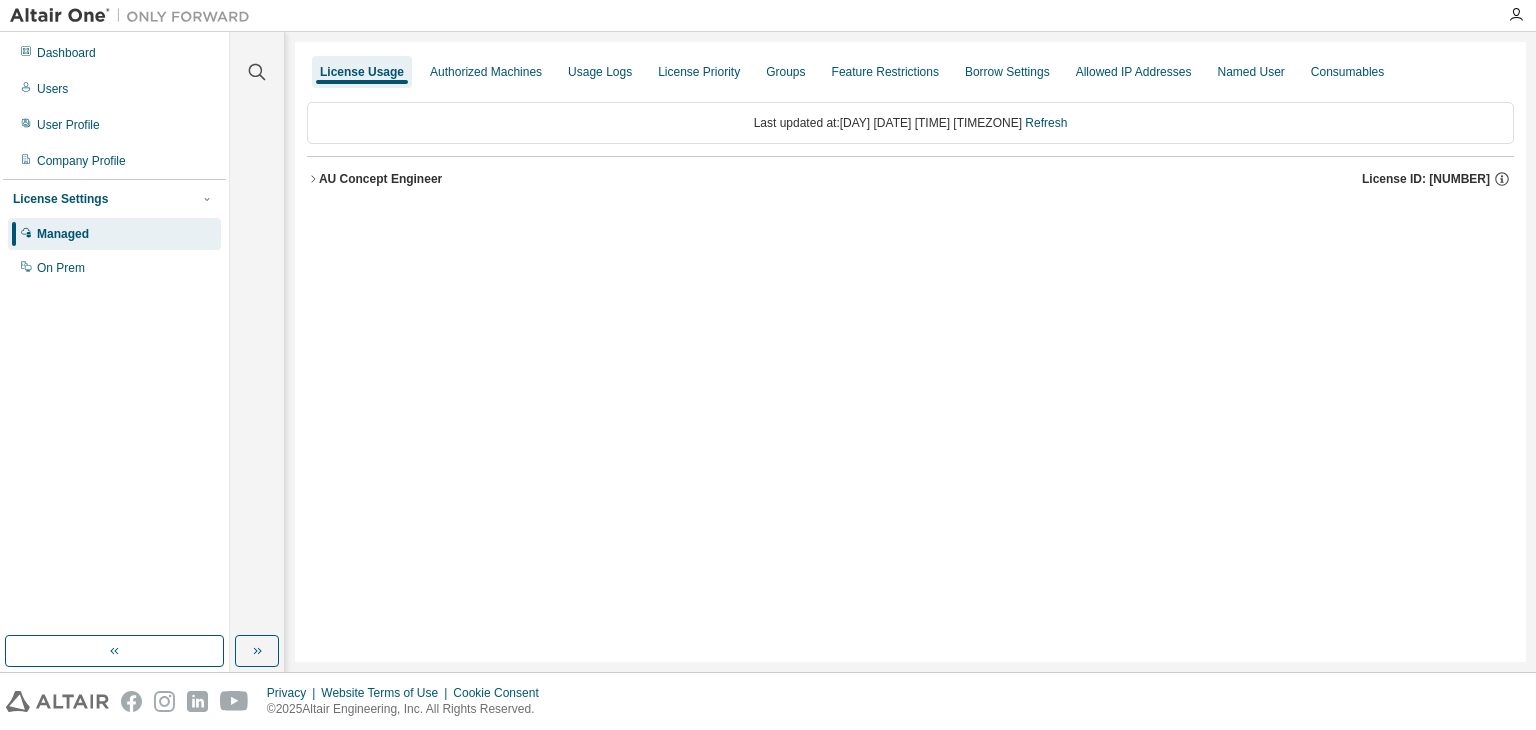 click 